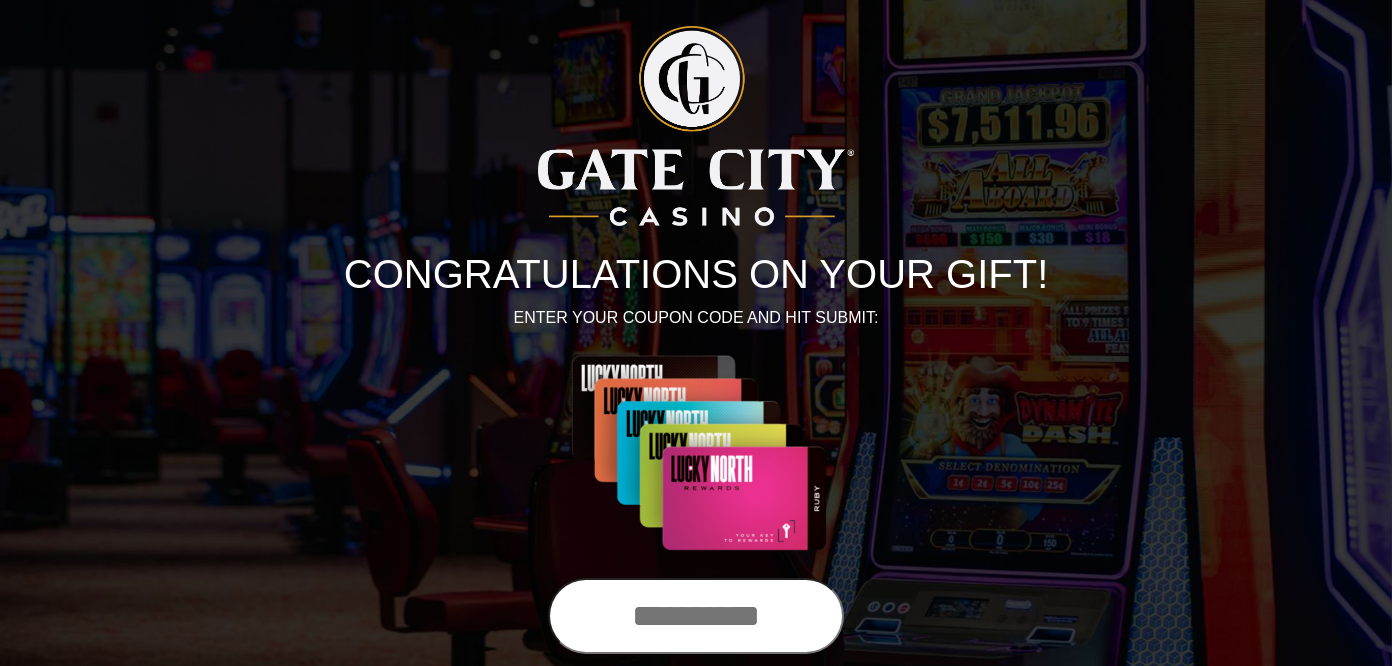 scroll, scrollTop: 0, scrollLeft: 0, axis: both 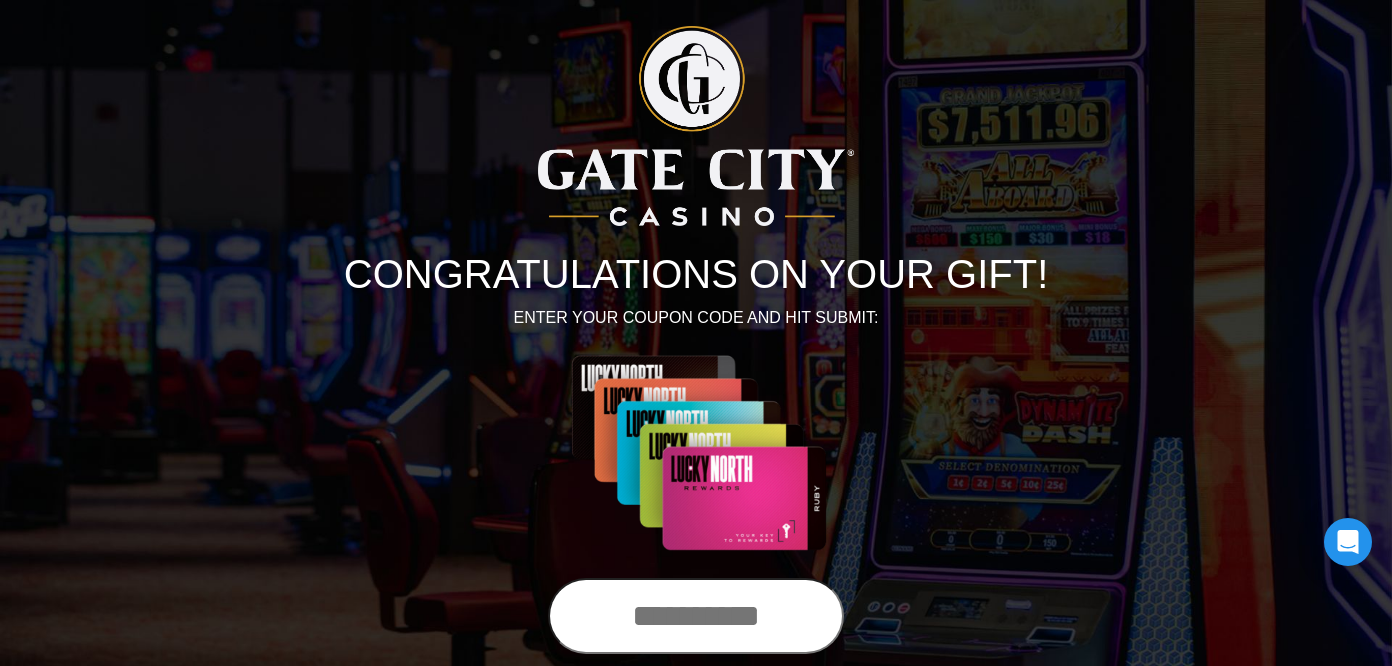 click at bounding box center (696, 616) 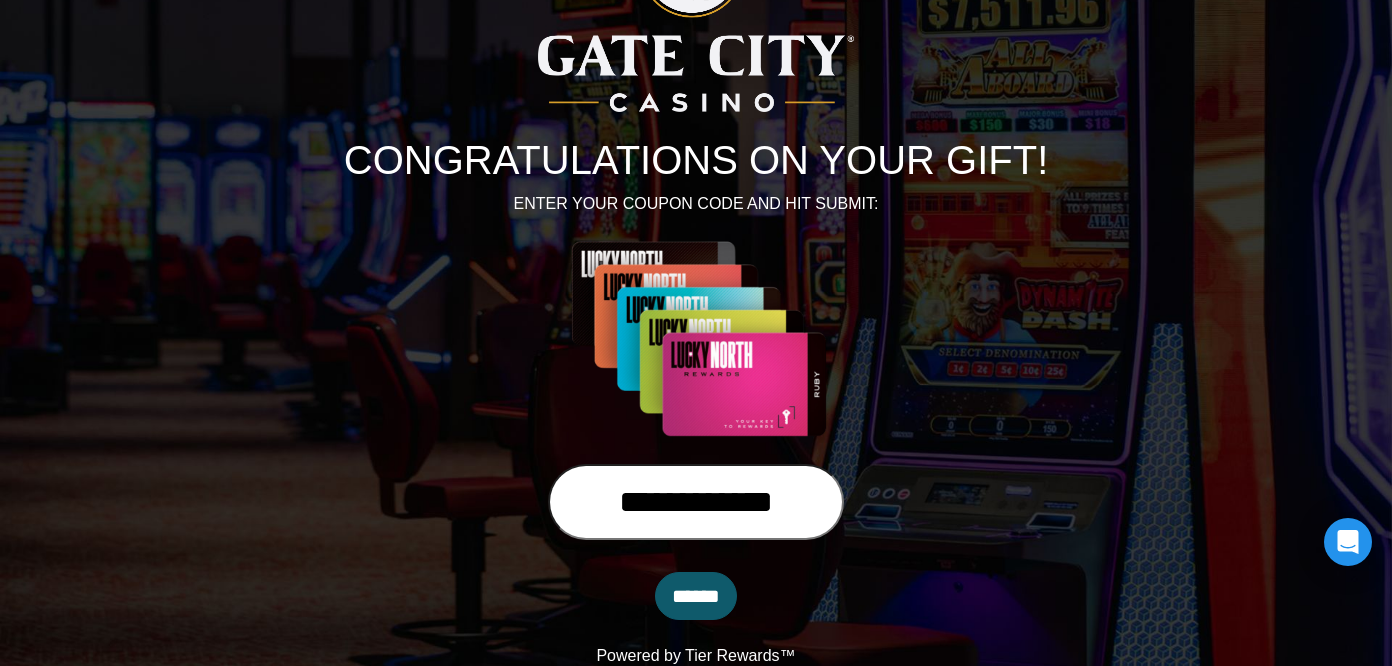 scroll, scrollTop: 116, scrollLeft: 0, axis: vertical 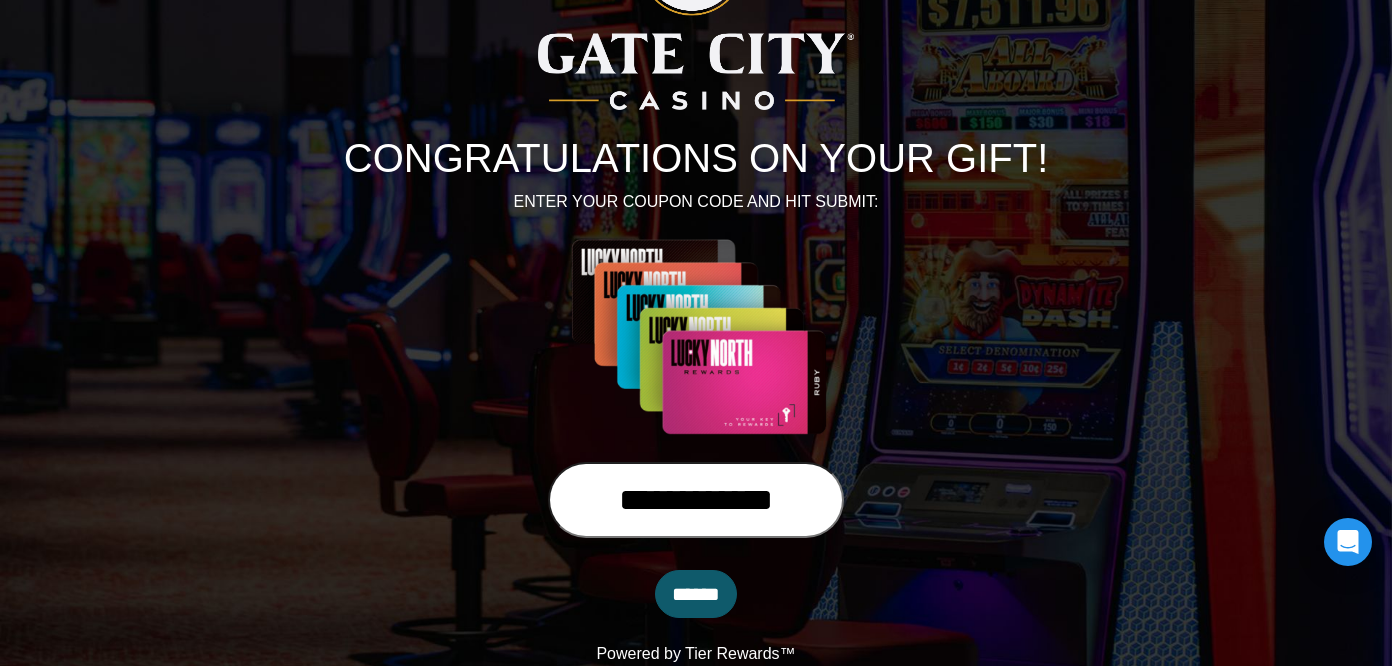 type on "**********" 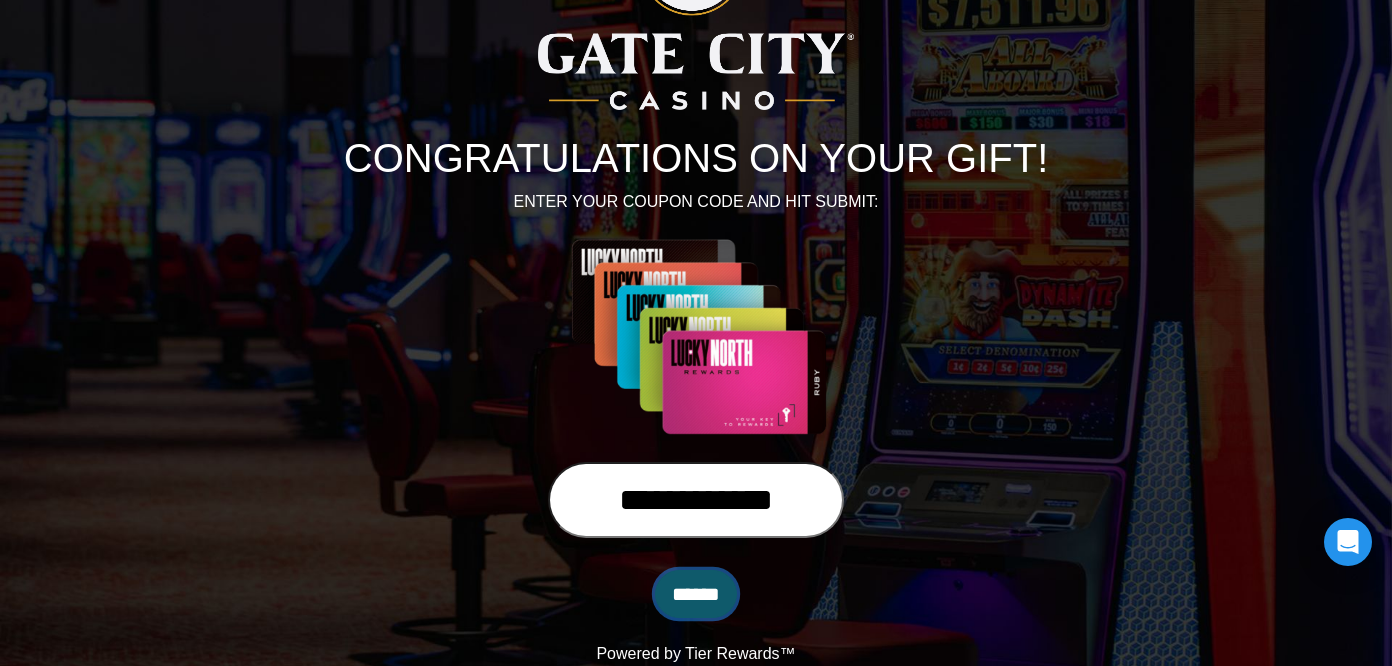 click on "******" at bounding box center (696, 594) 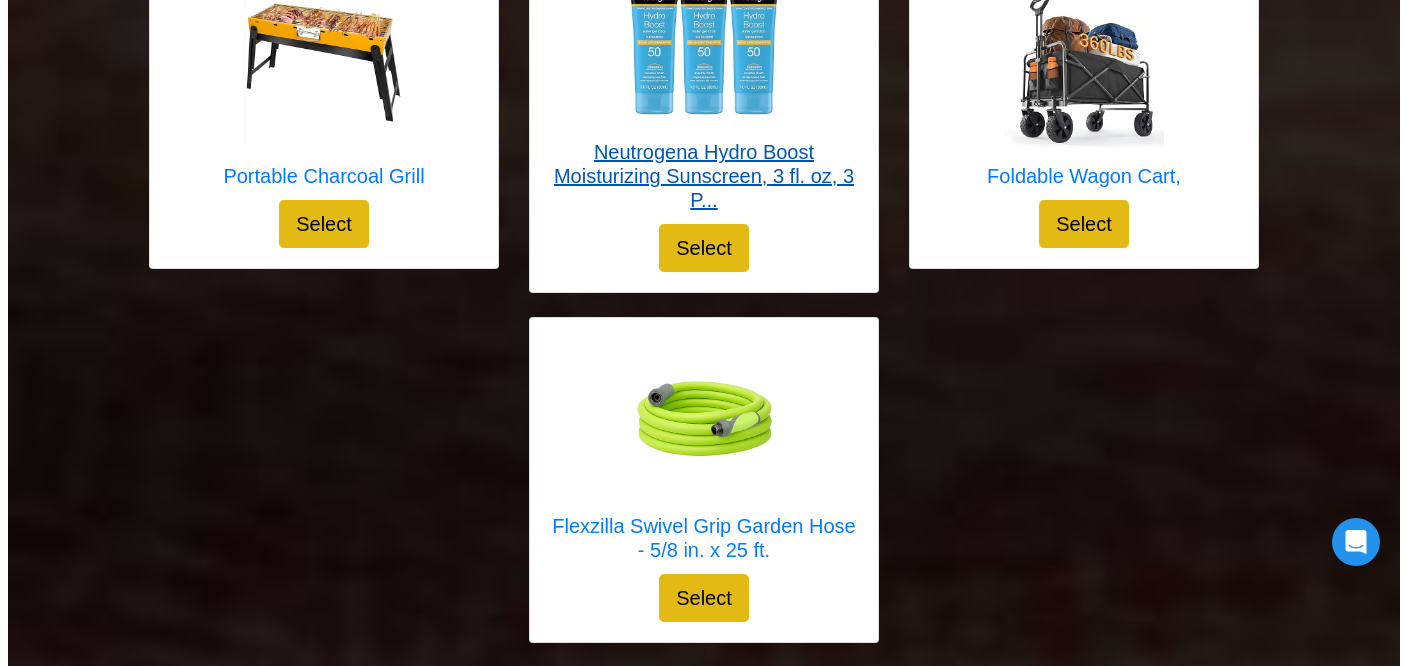 scroll, scrollTop: 6066, scrollLeft: 0, axis: vertical 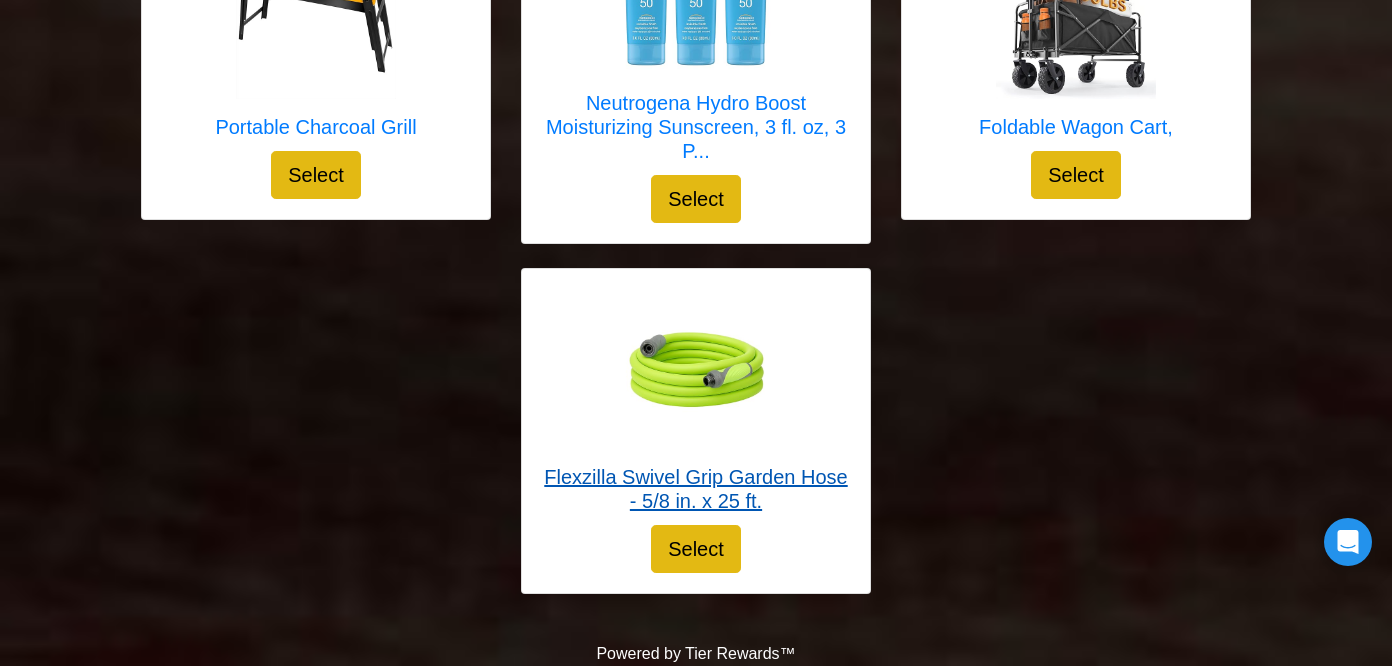 click at bounding box center [696, 369] 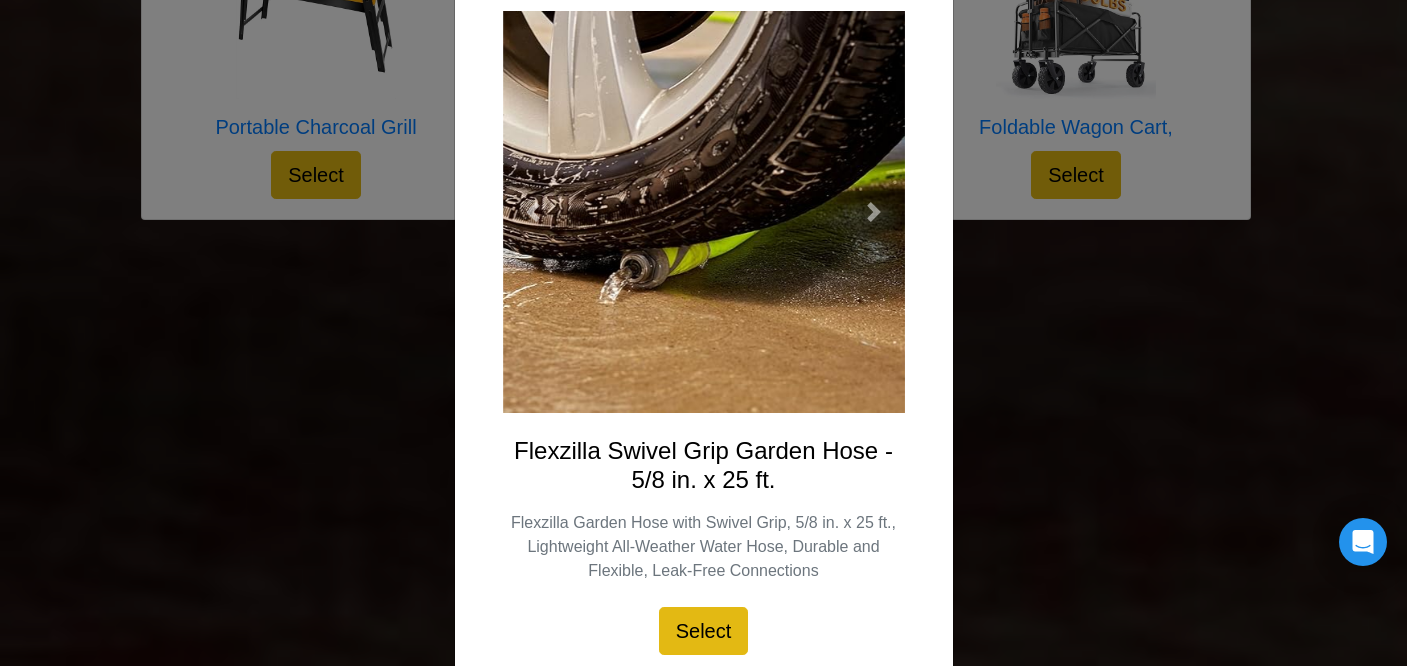 scroll, scrollTop: 100, scrollLeft: 0, axis: vertical 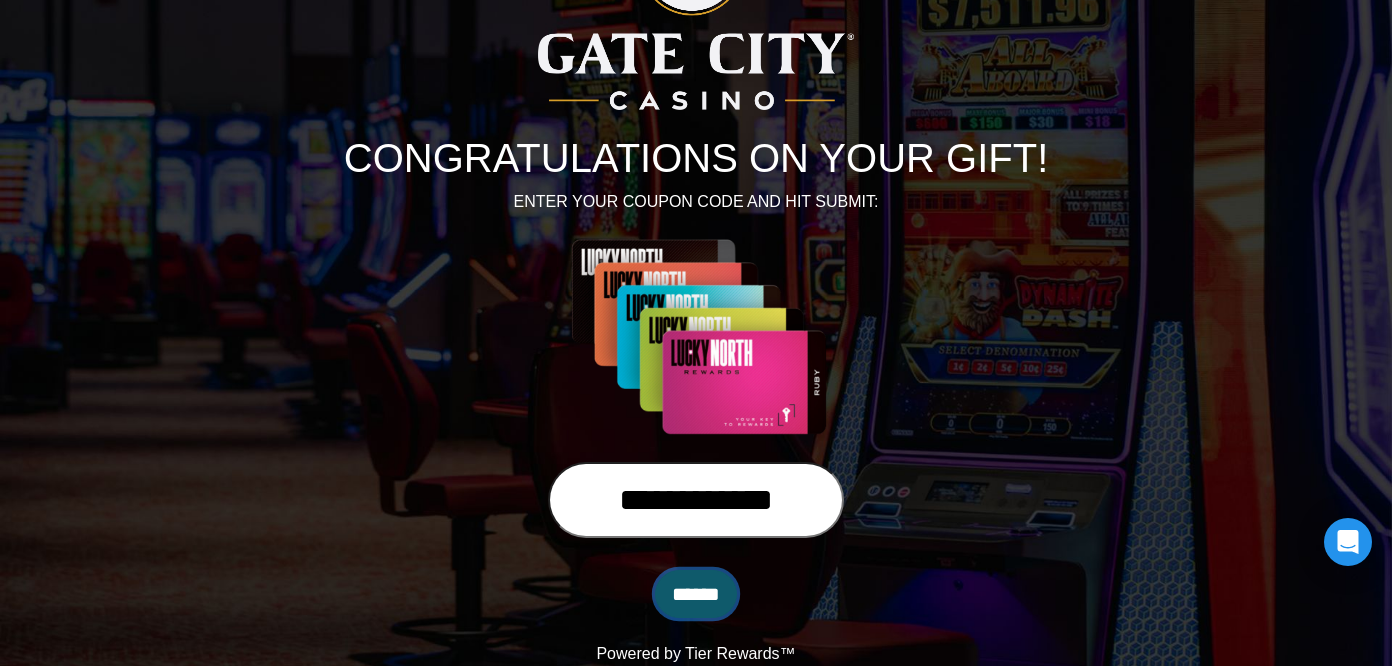 click on "******" at bounding box center (696, 594) 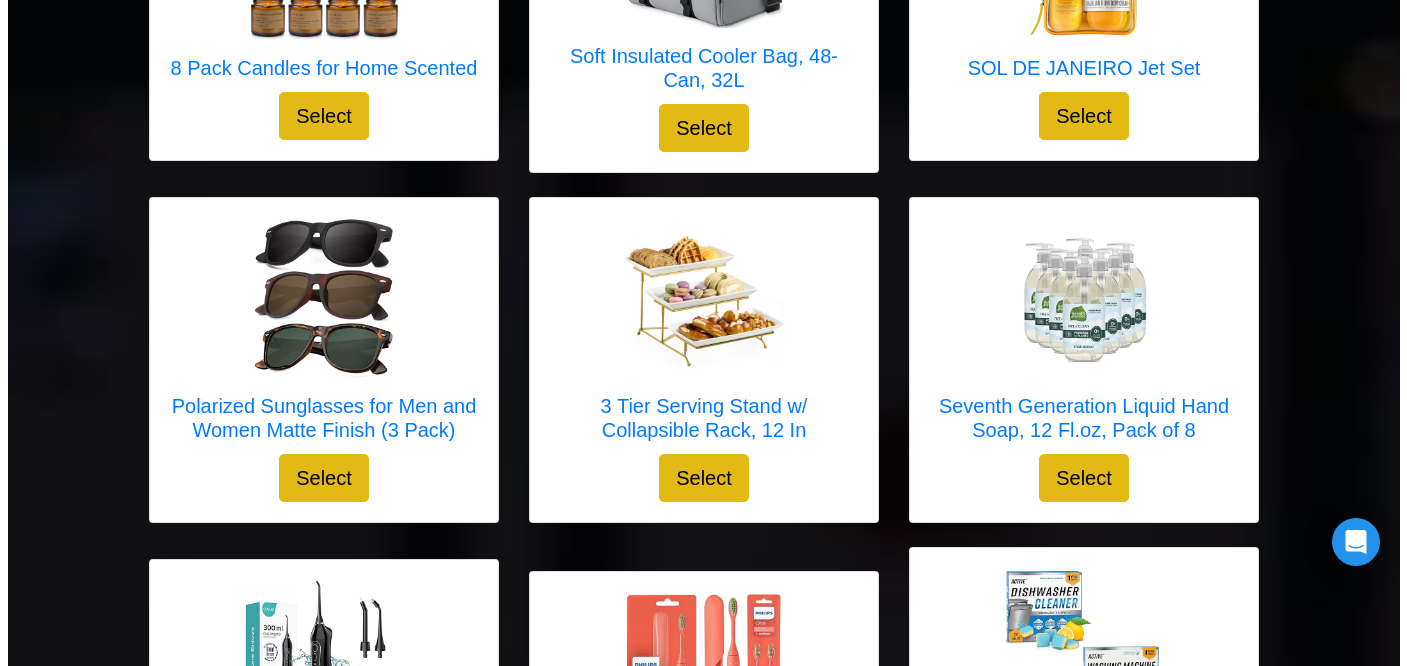 scroll, scrollTop: 466, scrollLeft: 0, axis: vertical 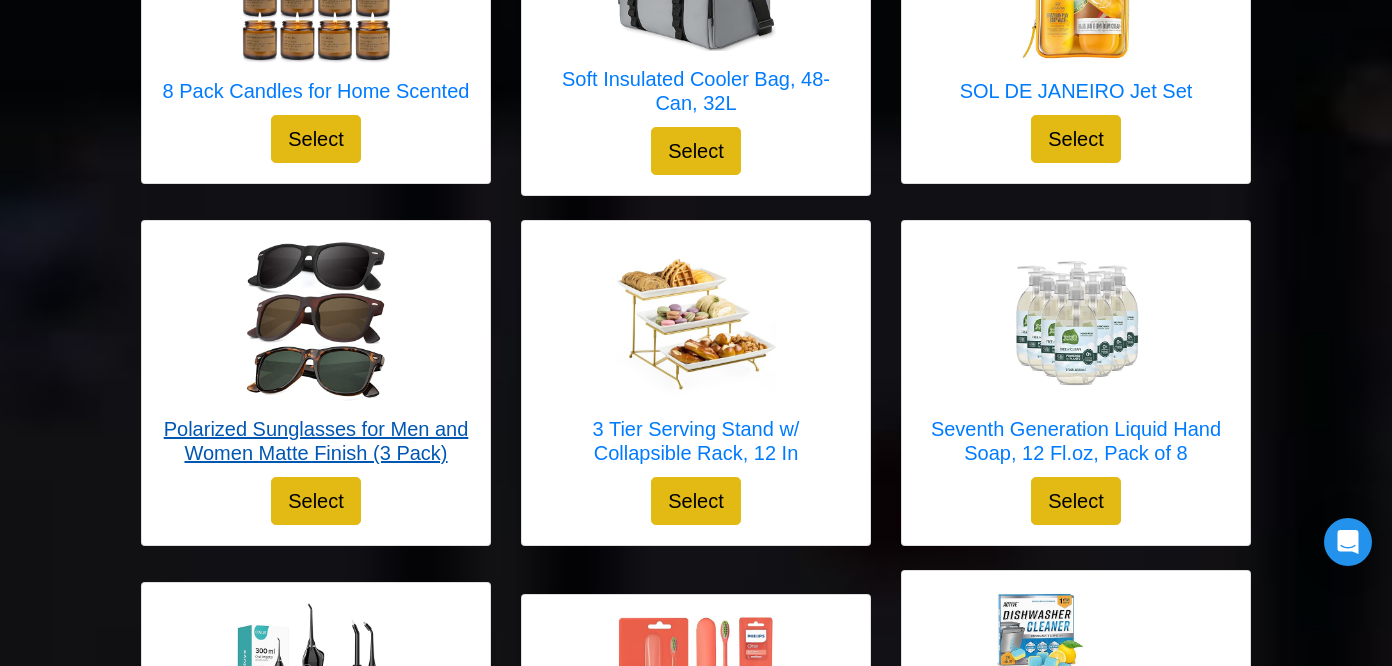click on "Polarized Sunglasses for Men and Women Matte Finish (3 Pack)" at bounding box center [316, 441] 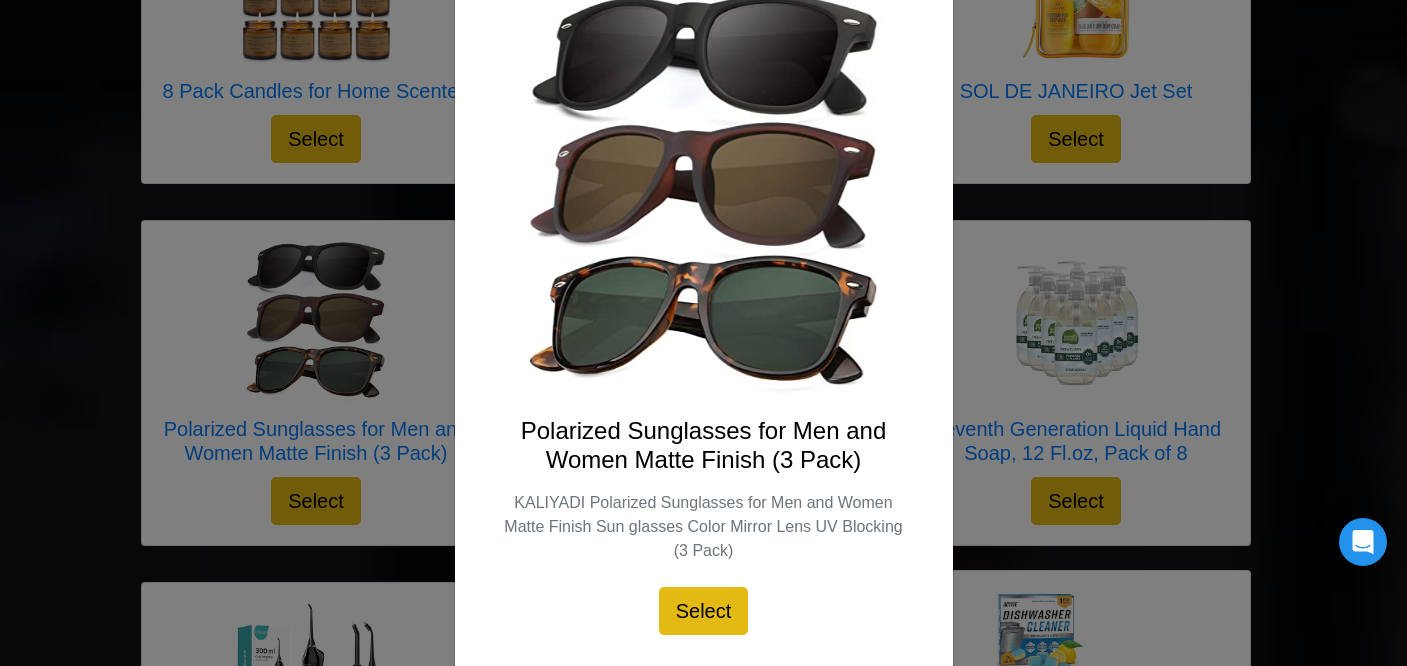 scroll, scrollTop: 201, scrollLeft: 0, axis: vertical 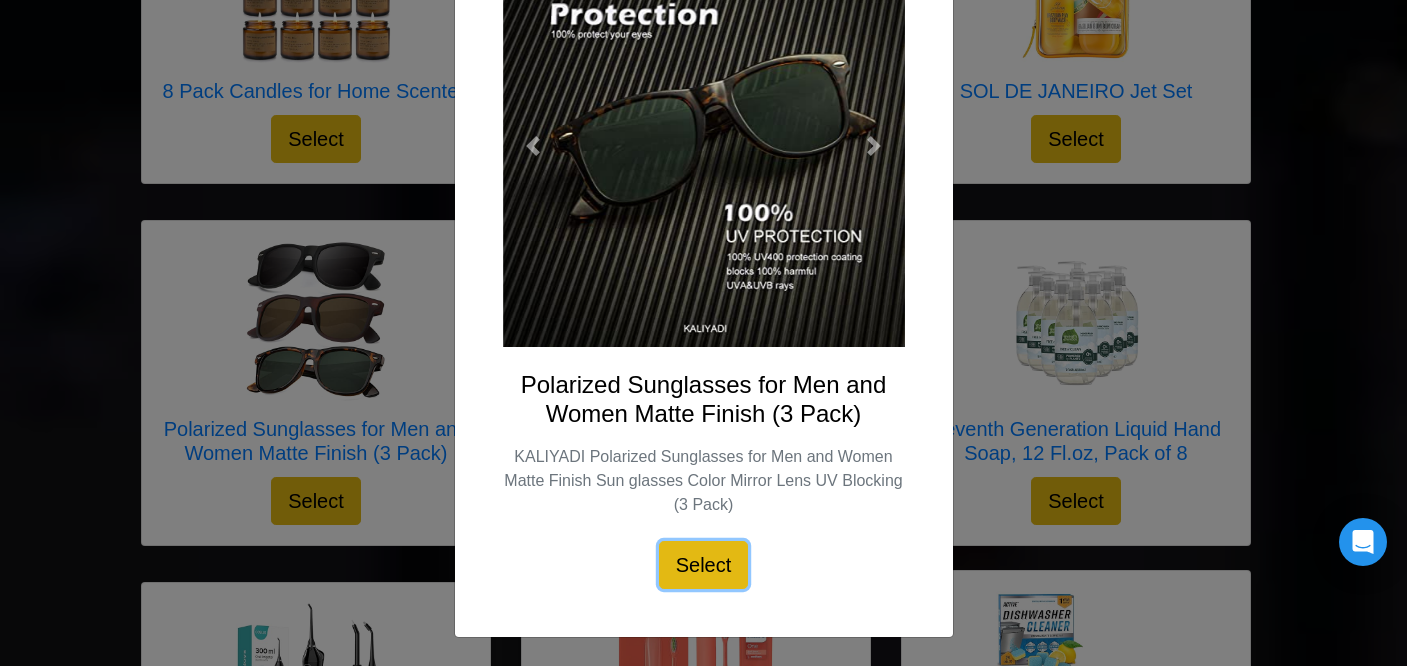 click on "Select" at bounding box center [704, 565] 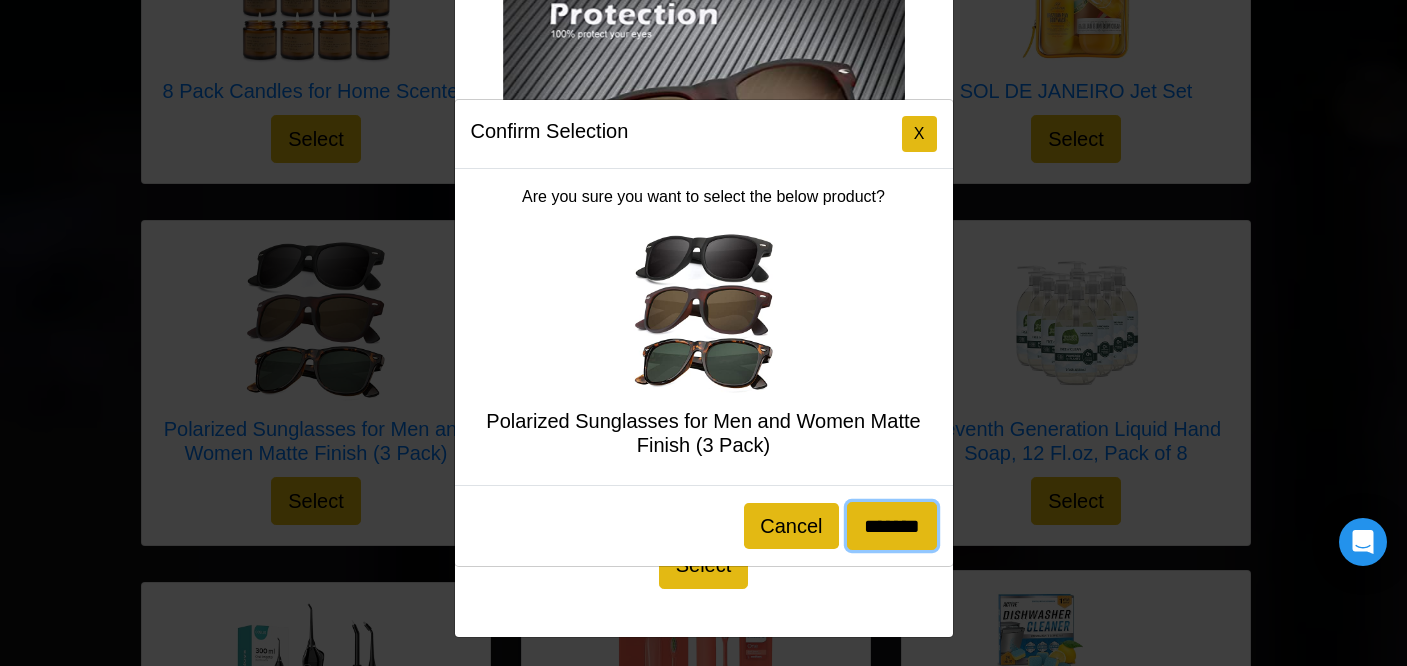 click on "*******" at bounding box center [892, 526] 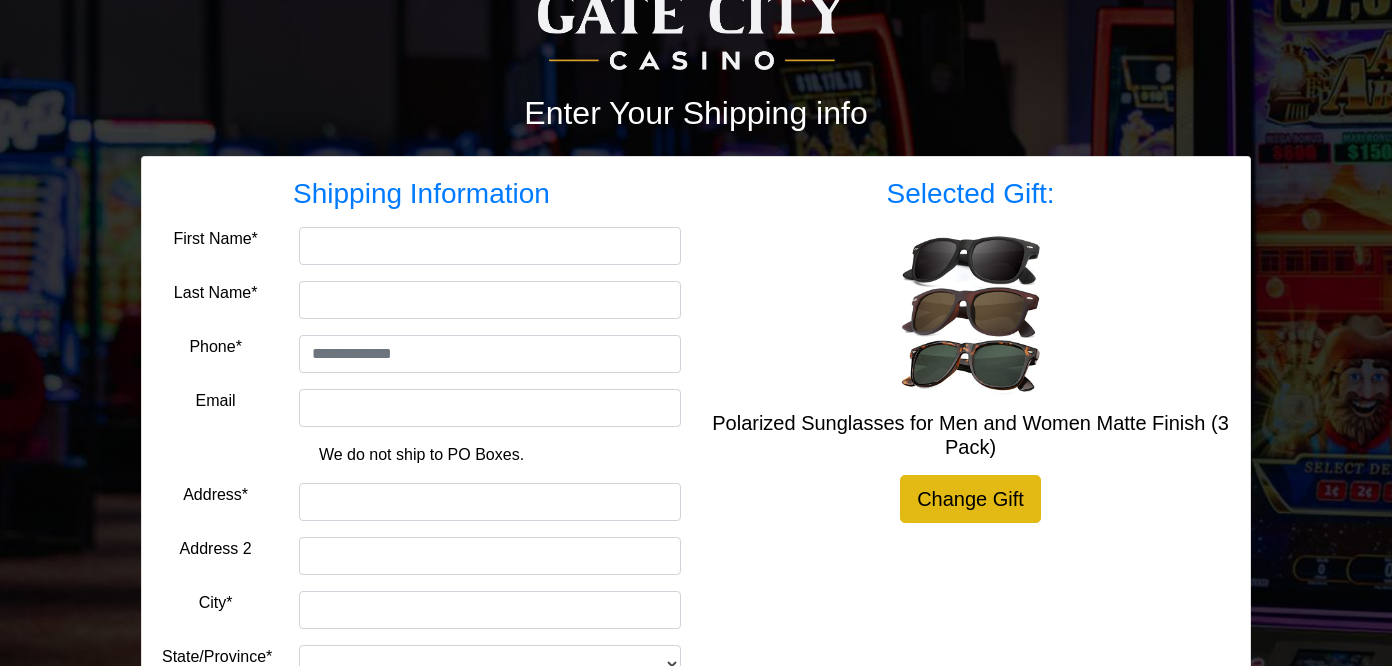 scroll, scrollTop: 200, scrollLeft: 0, axis: vertical 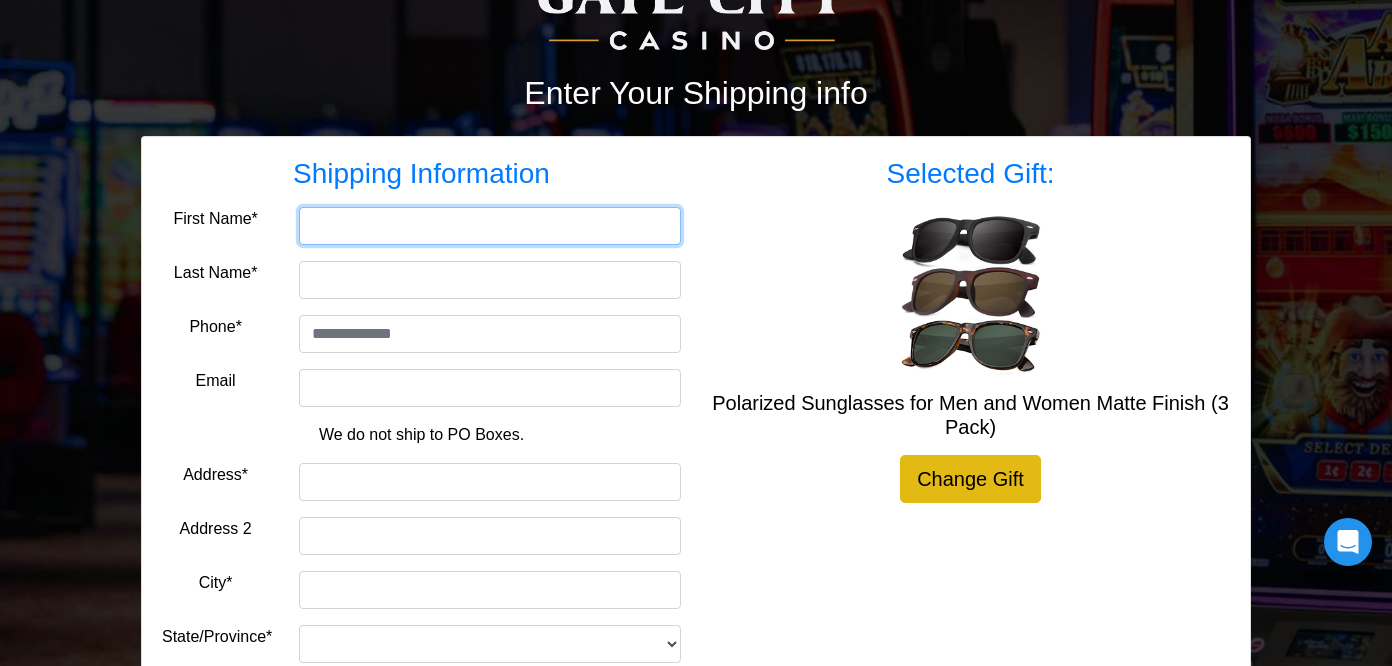 click on "First Name*" at bounding box center (490, 226) 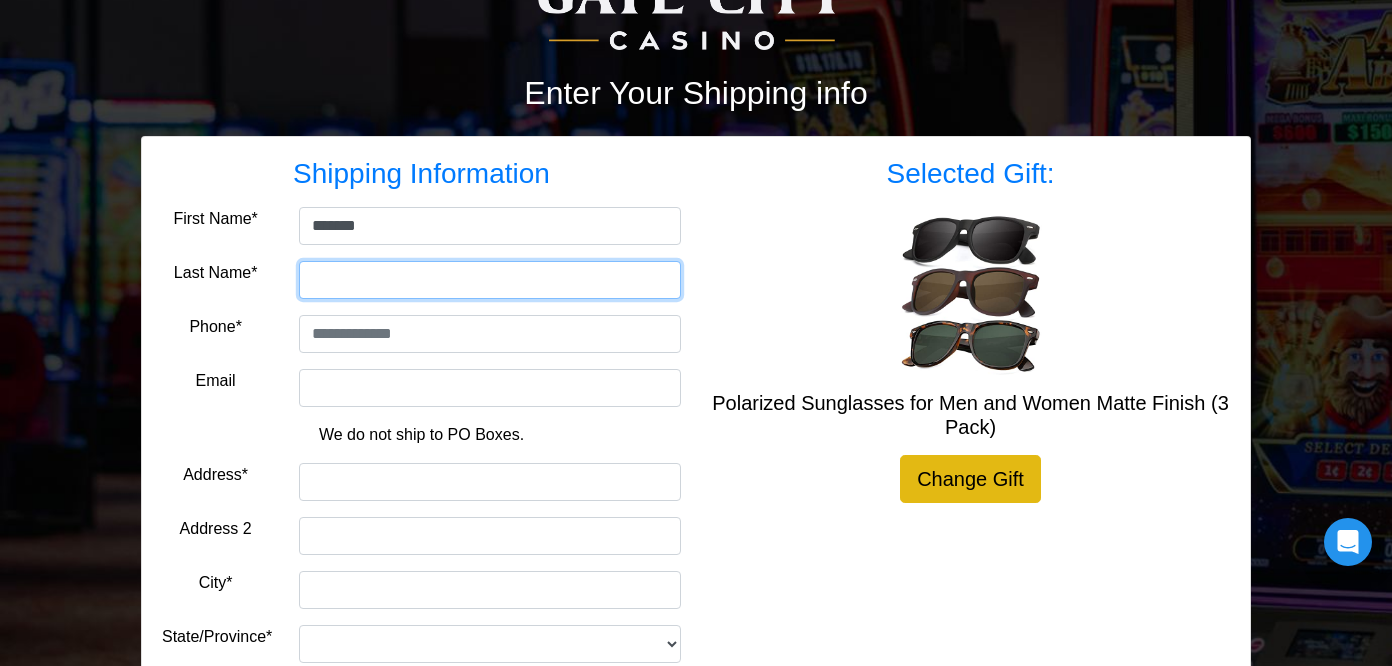 type on "********" 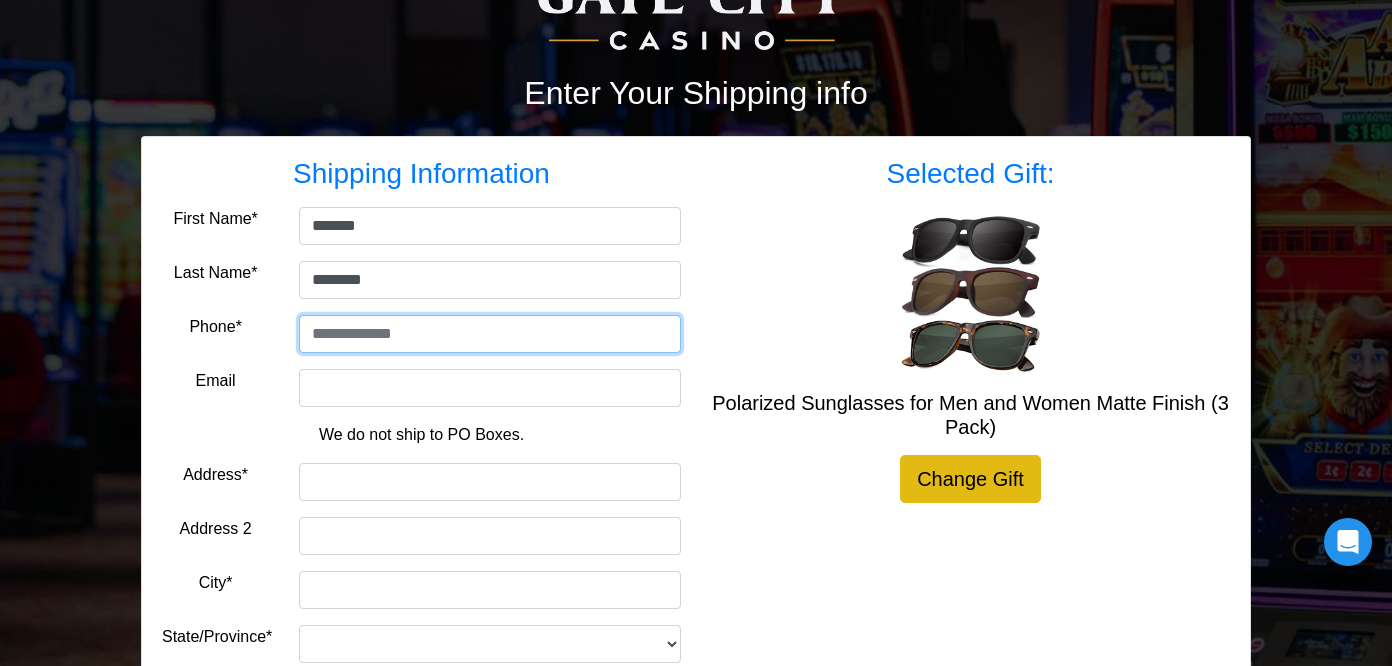 type on "**********" 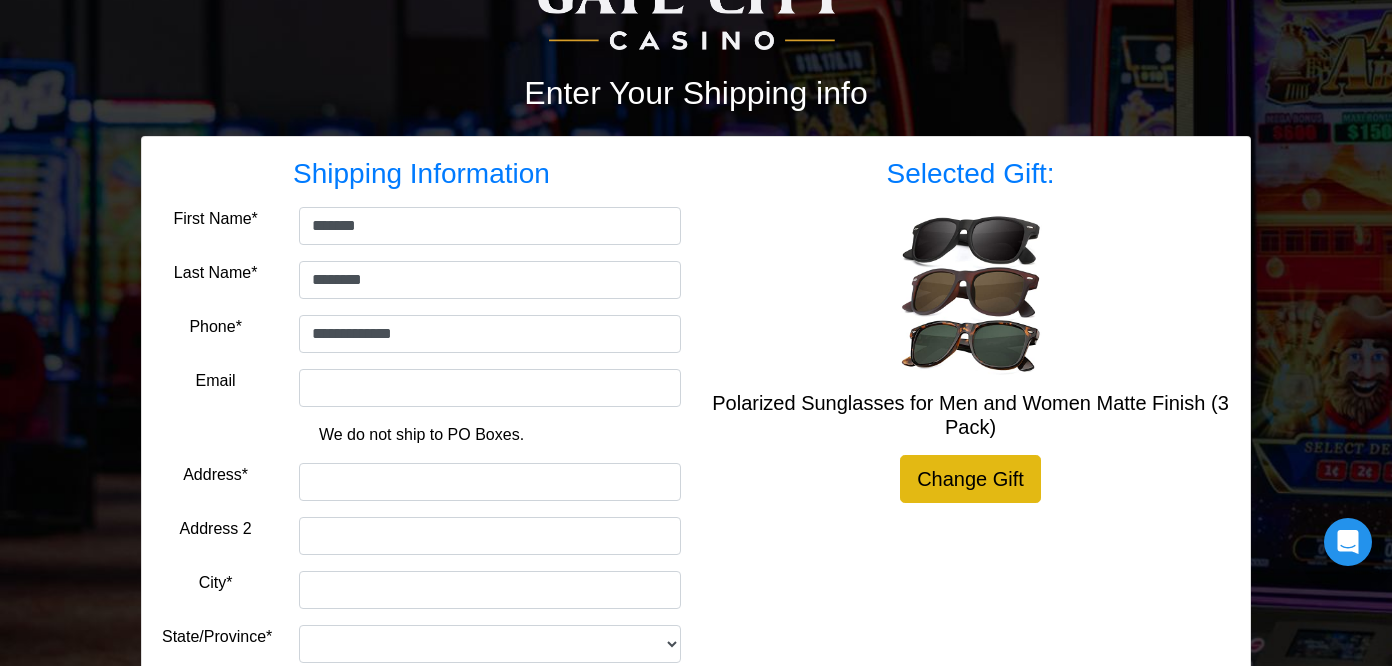 type on "**********" 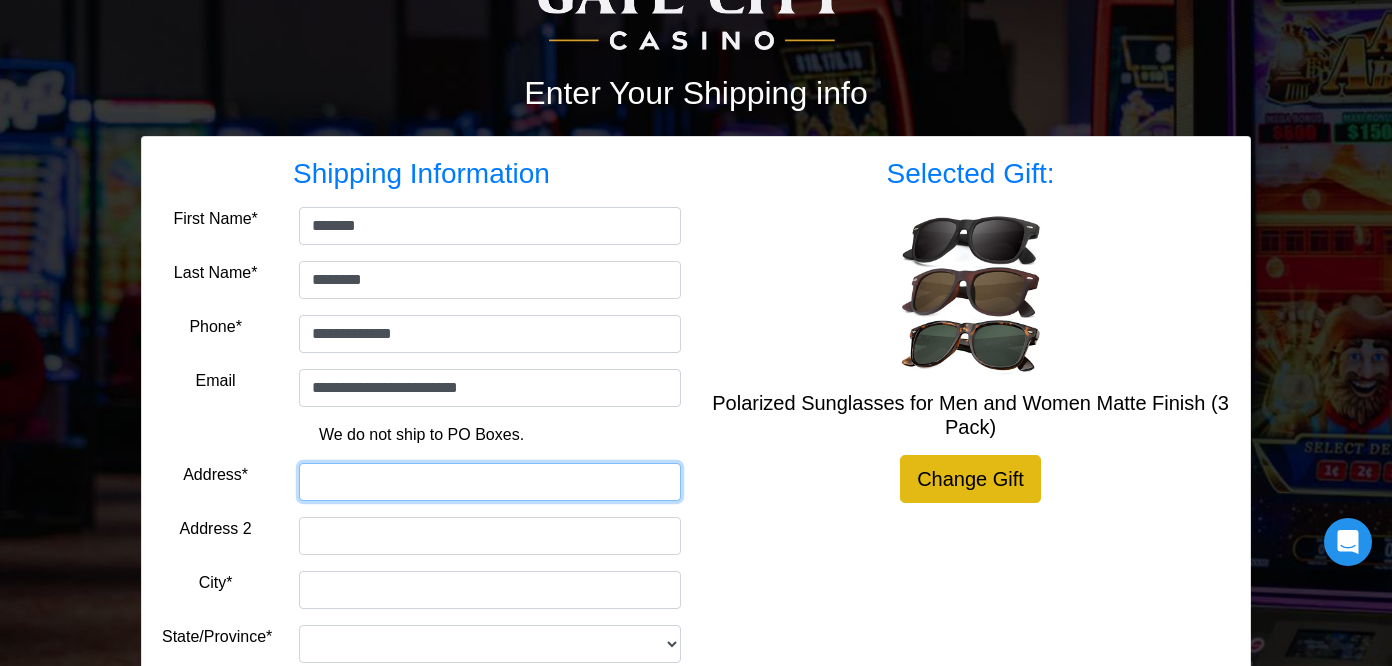 type on "**********" 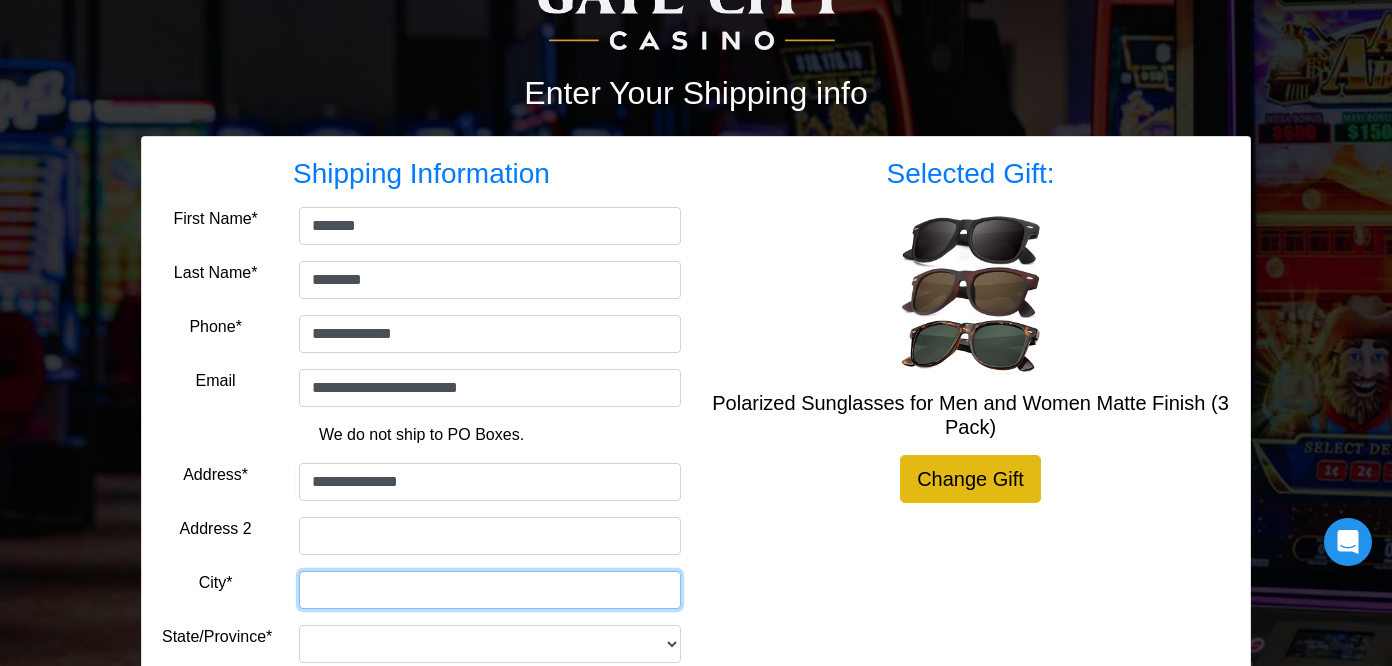 type on "*********" 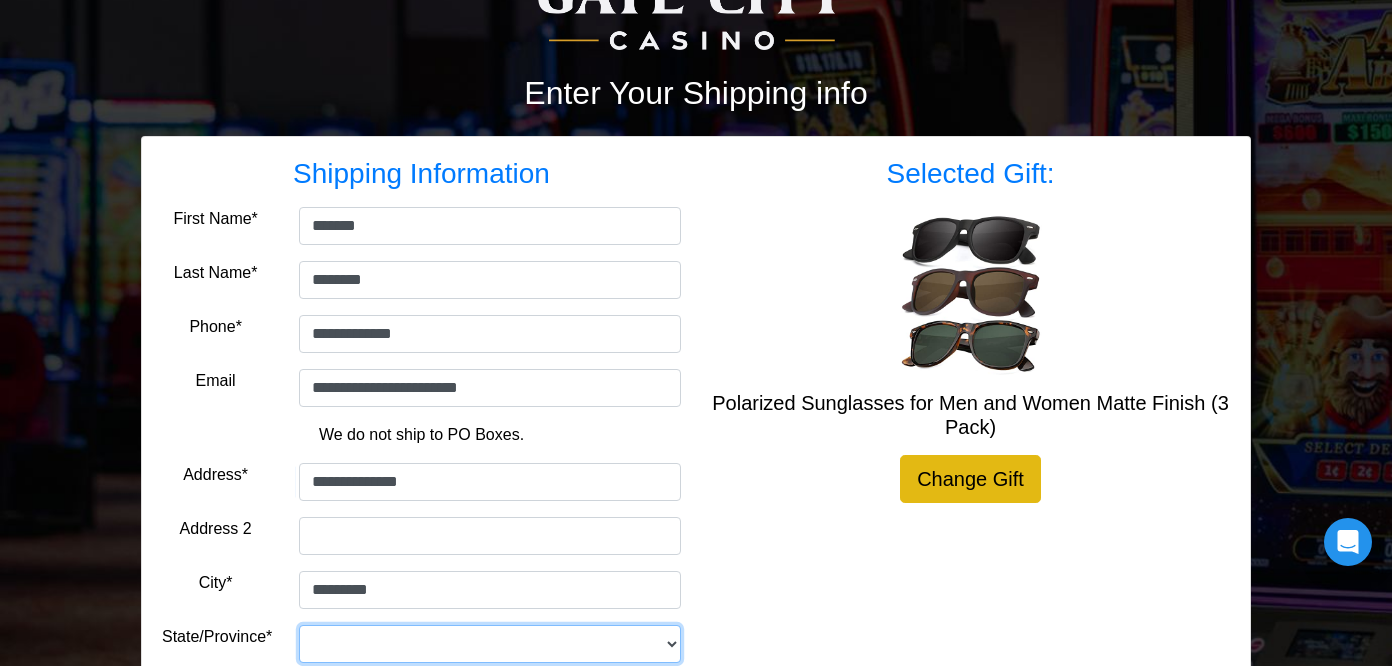 select on "**" 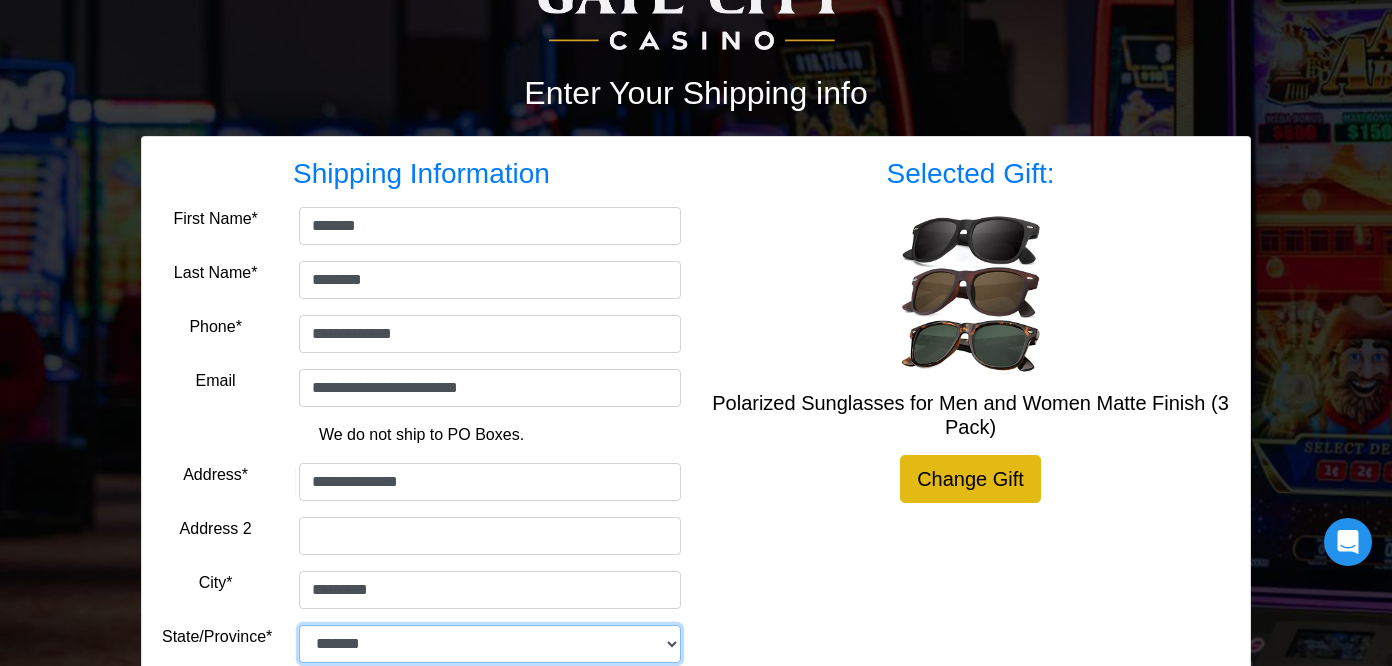 type on "*****" 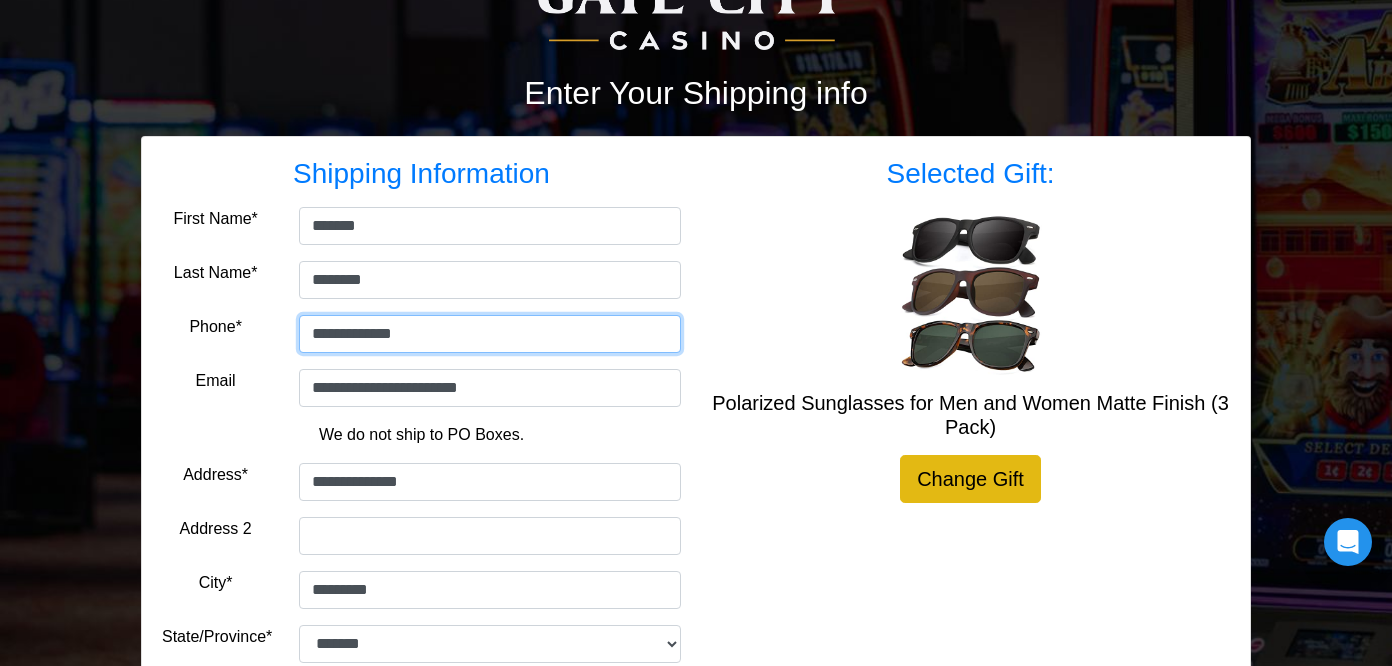 click on "**********" at bounding box center (490, 334) 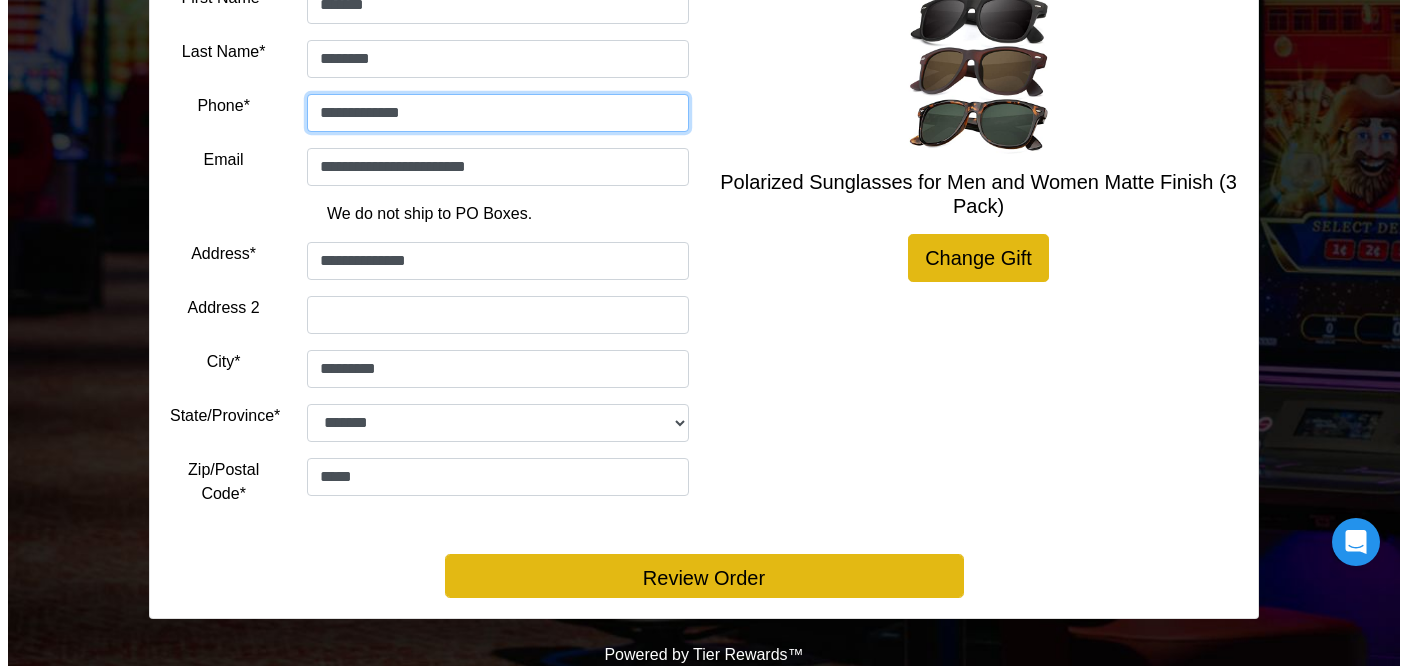 scroll, scrollTop: 422, scrollLeft: 0, axis: vertical 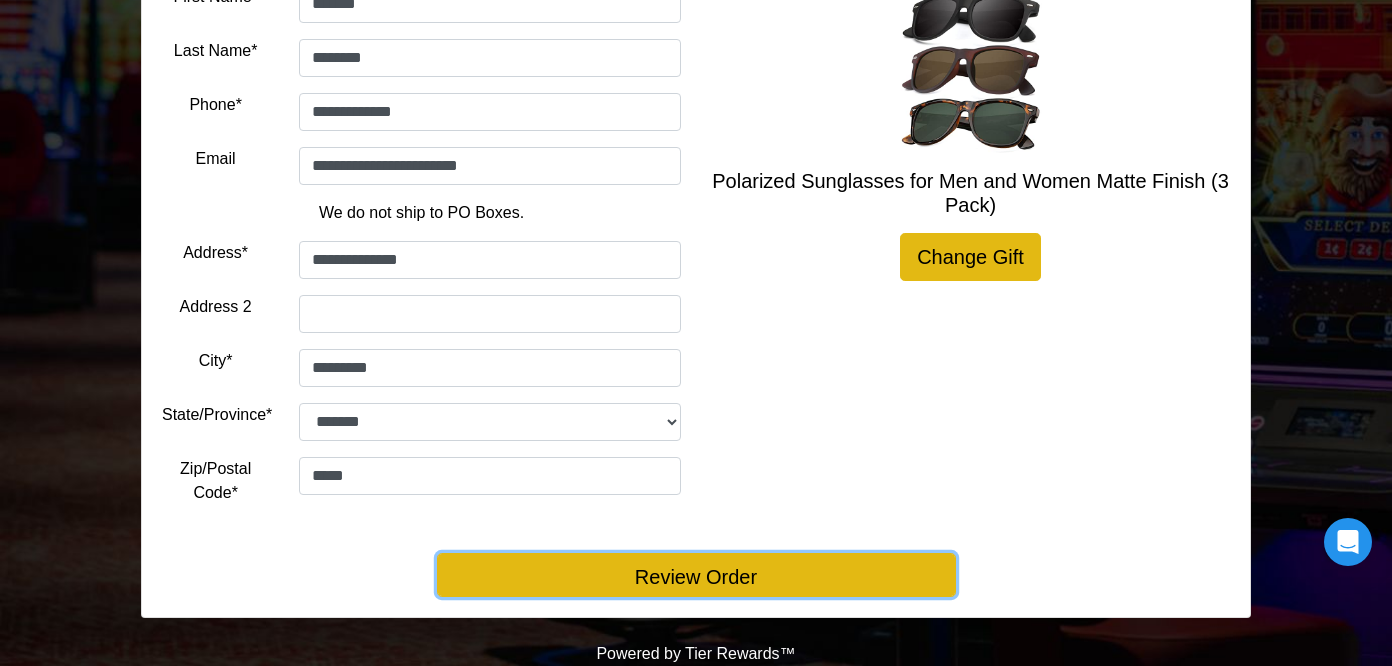 click on "Review Order" at bounding box center (696, 575) 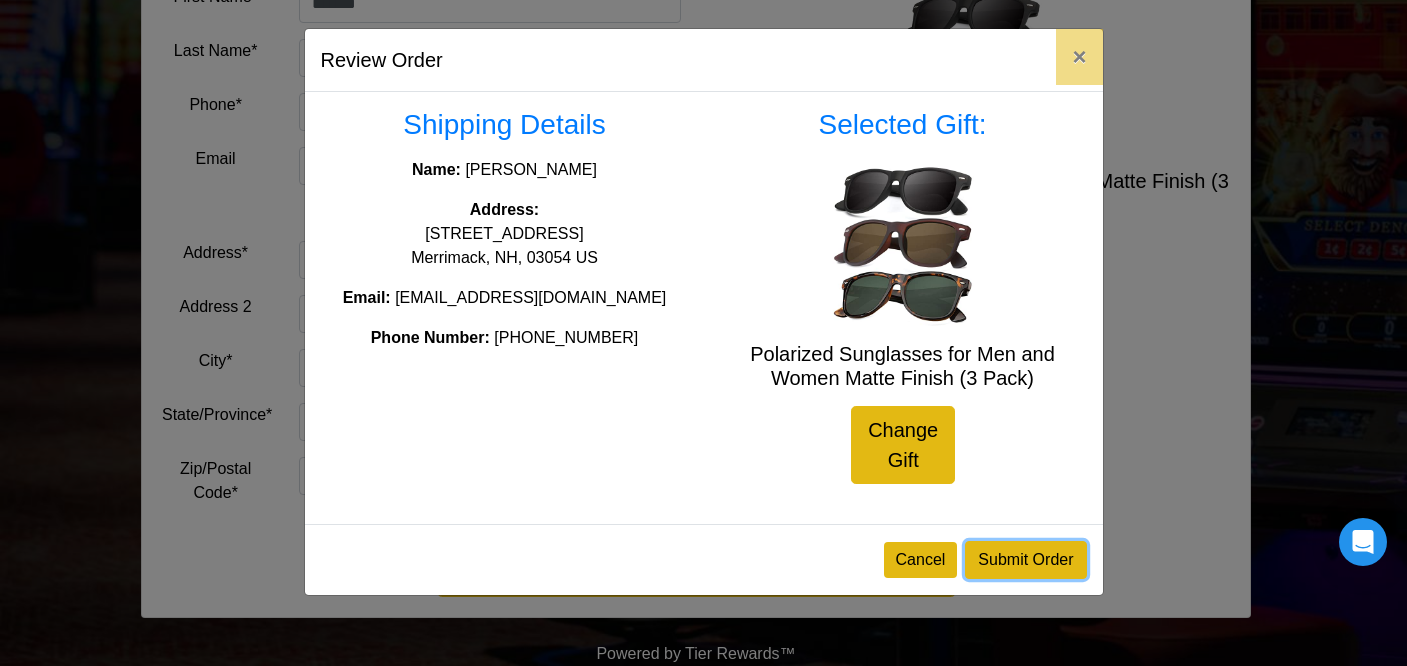 click on "Submit Order" at bounding box center [1025, 560] 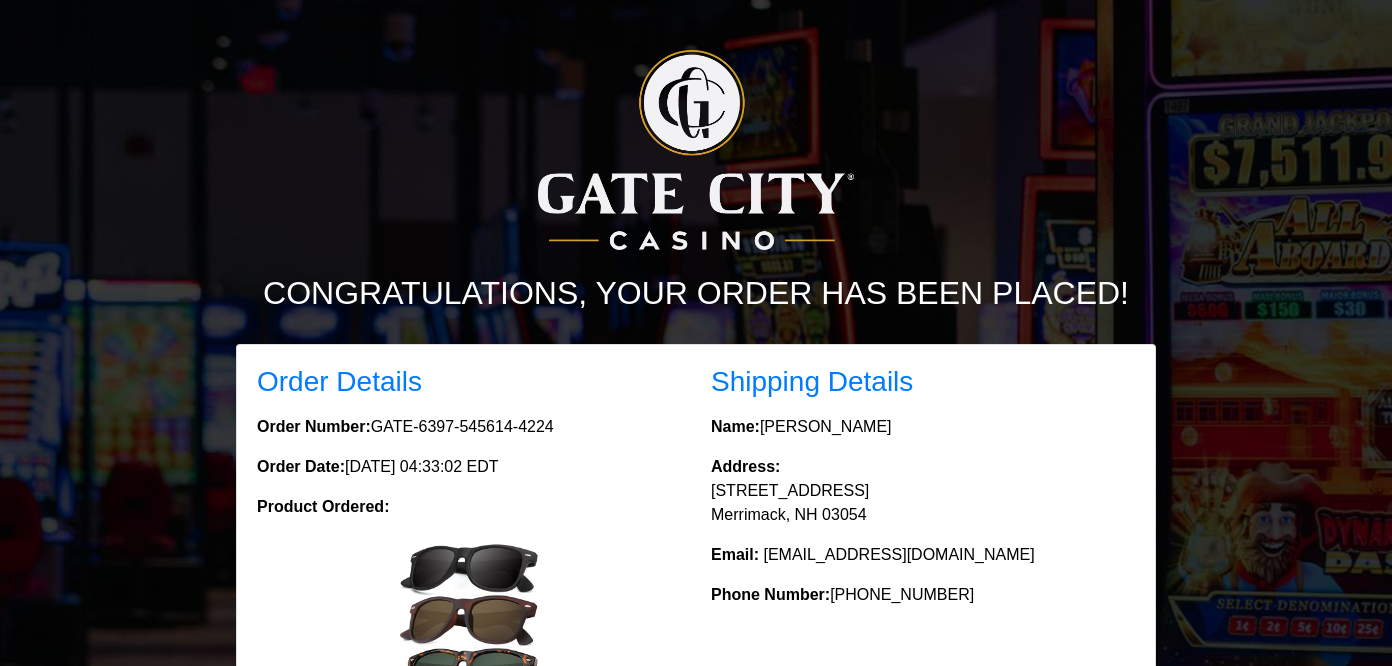 scroll, scrollTop: 0, scrollLeft: 0, axis: both 